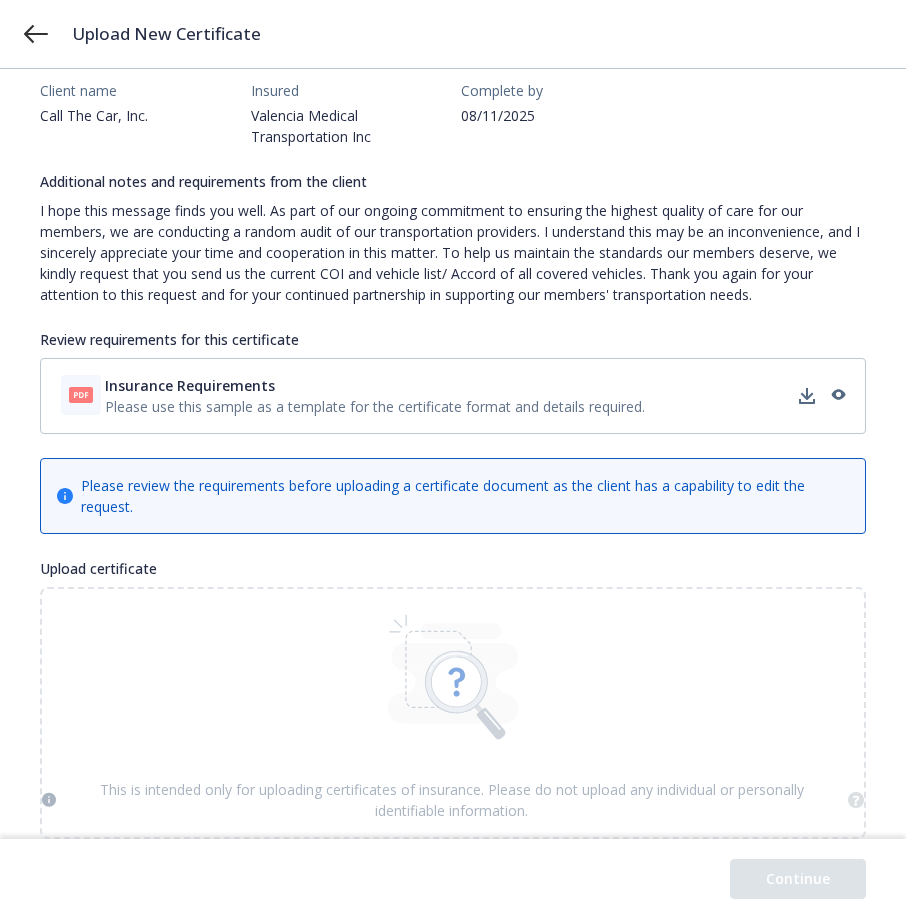 scroll, scrollTop: 6, scrollLeft: 0, axis: vertical 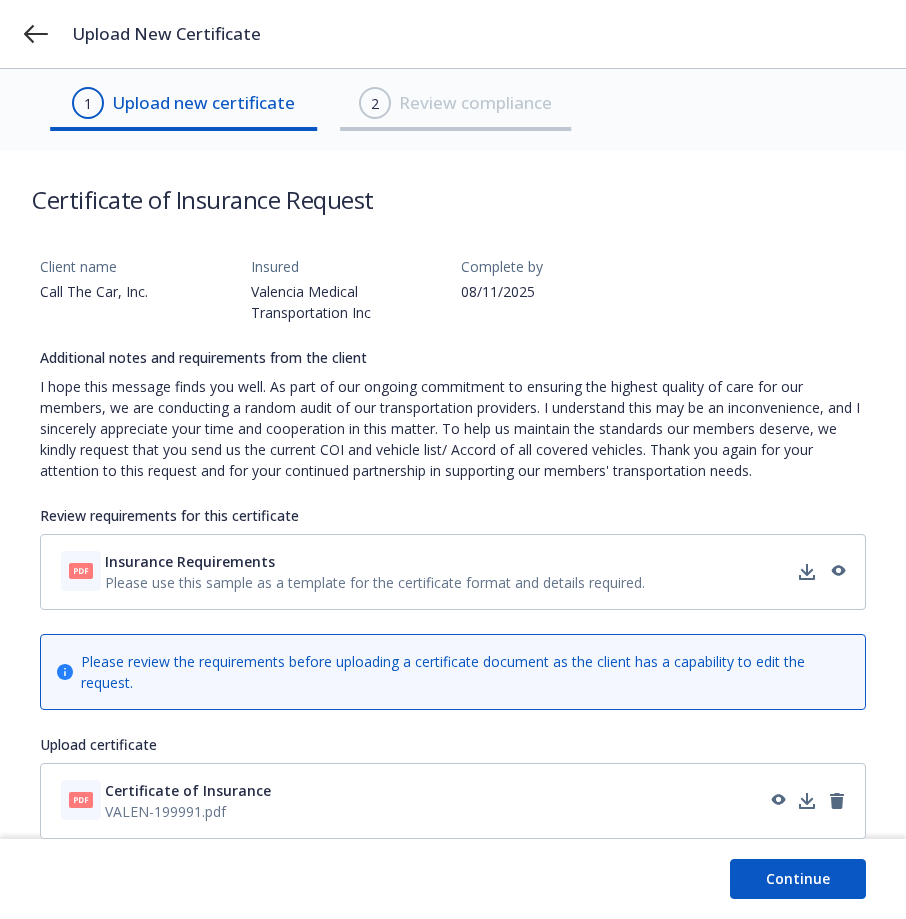 click on "Continue" at bounding box center [798, 879] 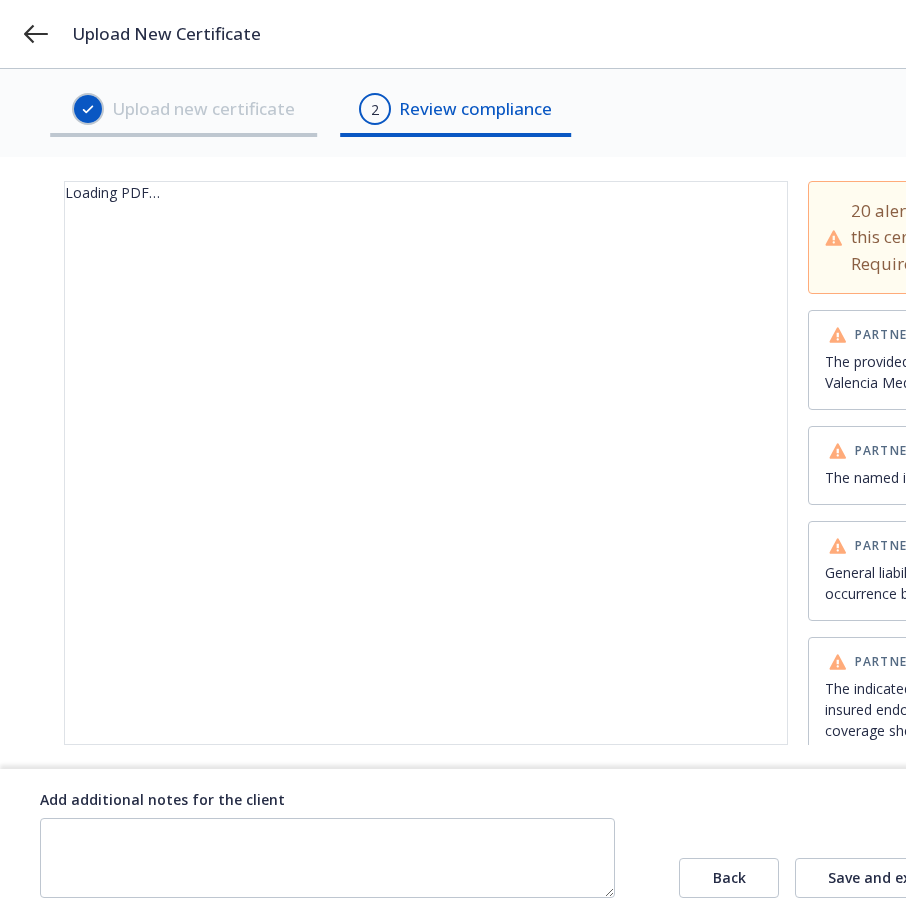 scroll, scrollTop: 14, scrollLeft: 0, axis: vertical 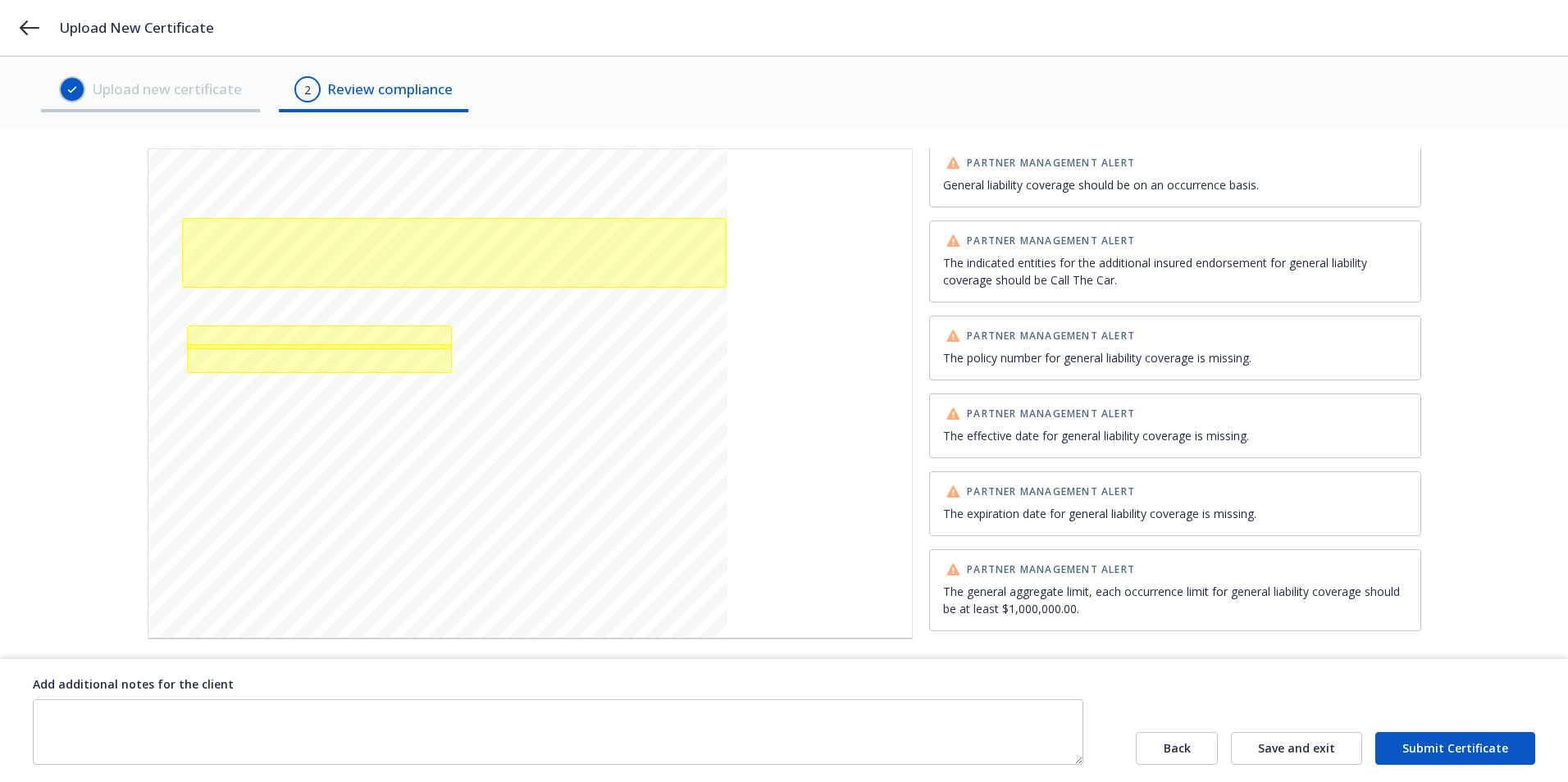 click on "Submit Certificate" at bounding box center [1455, 748] 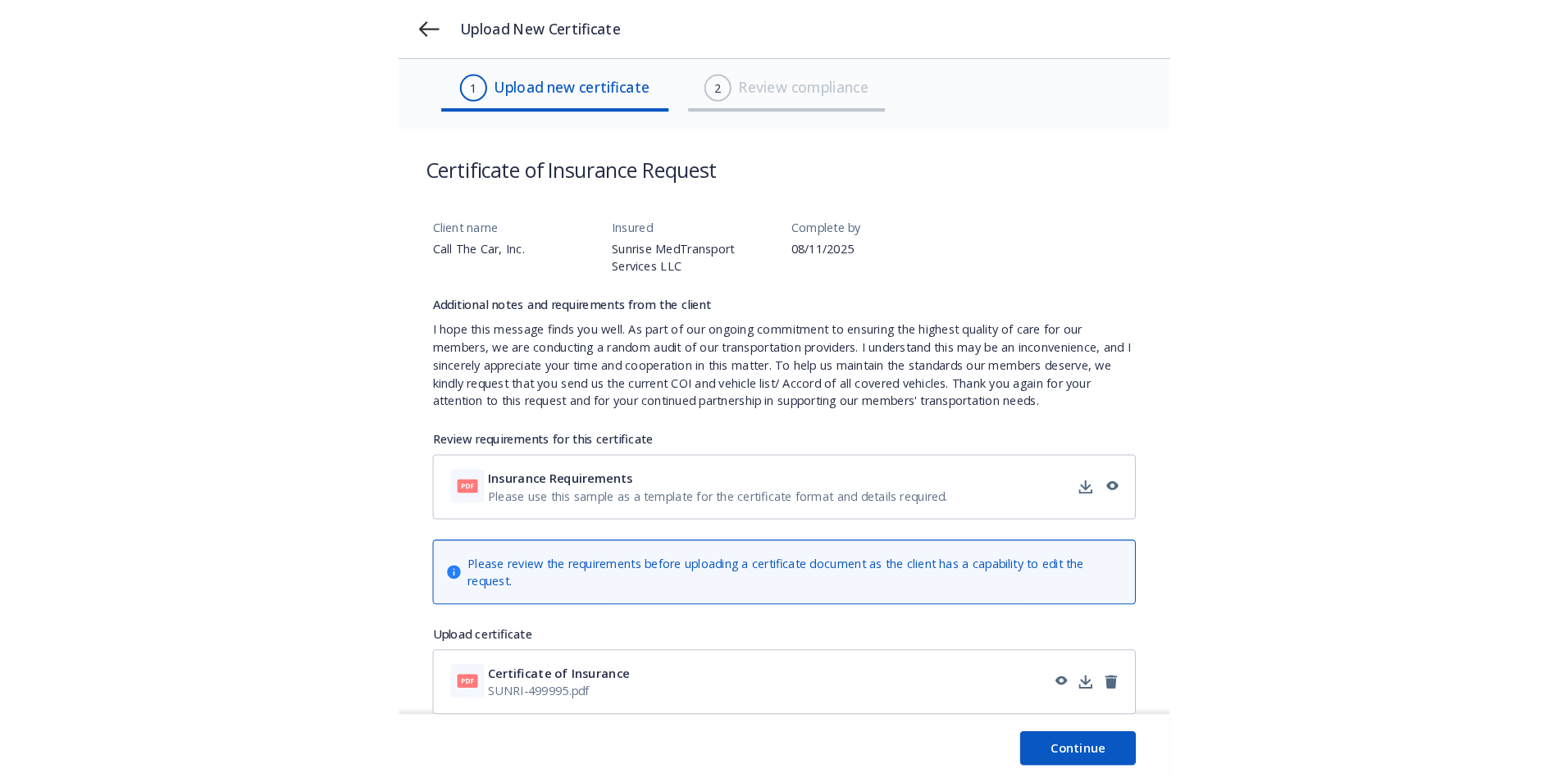 scroll, scrollTop: 0, scrollLeft: 0, axis: both 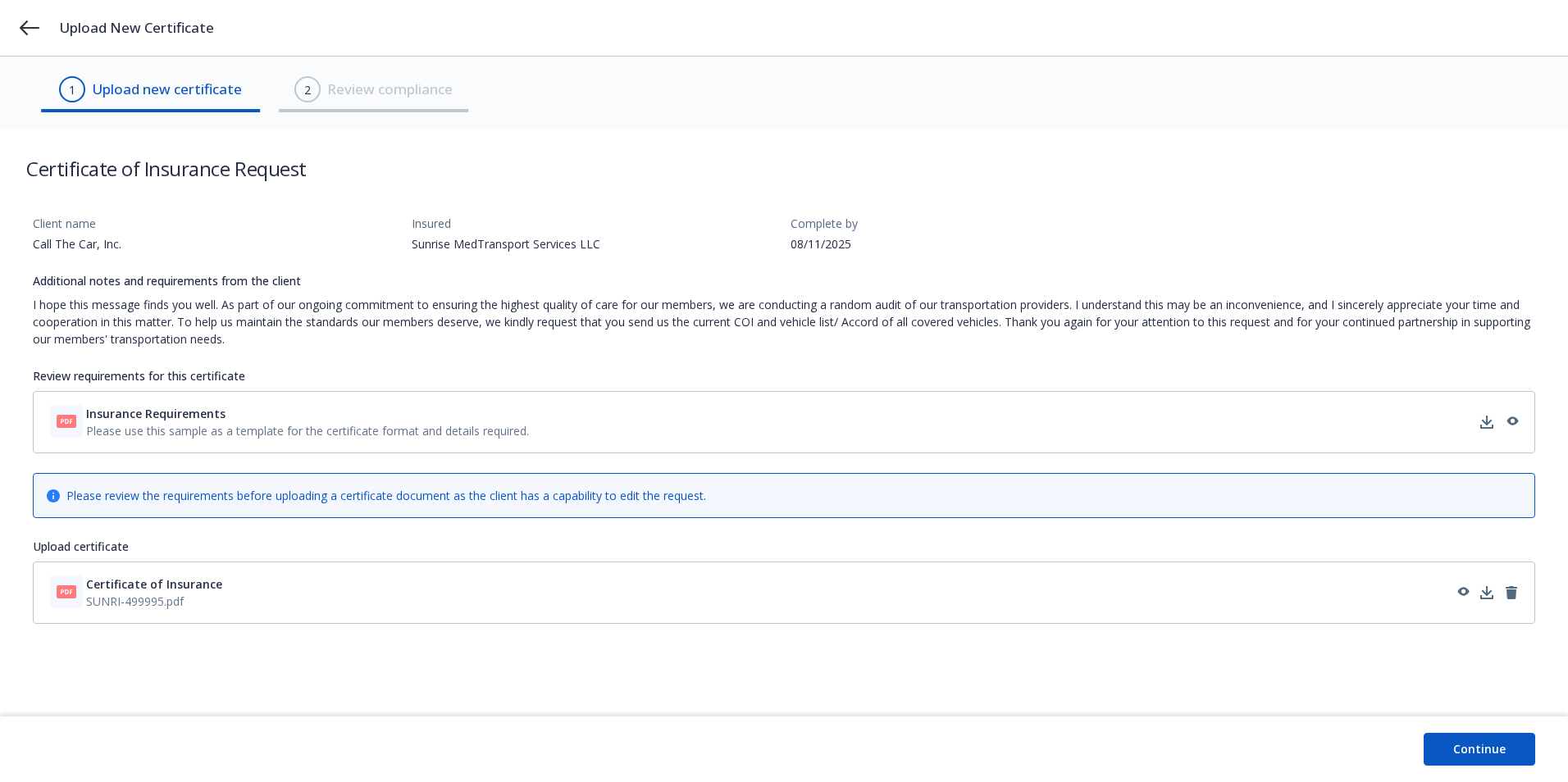 click on "Continue" at bounding box center (1479, 749) 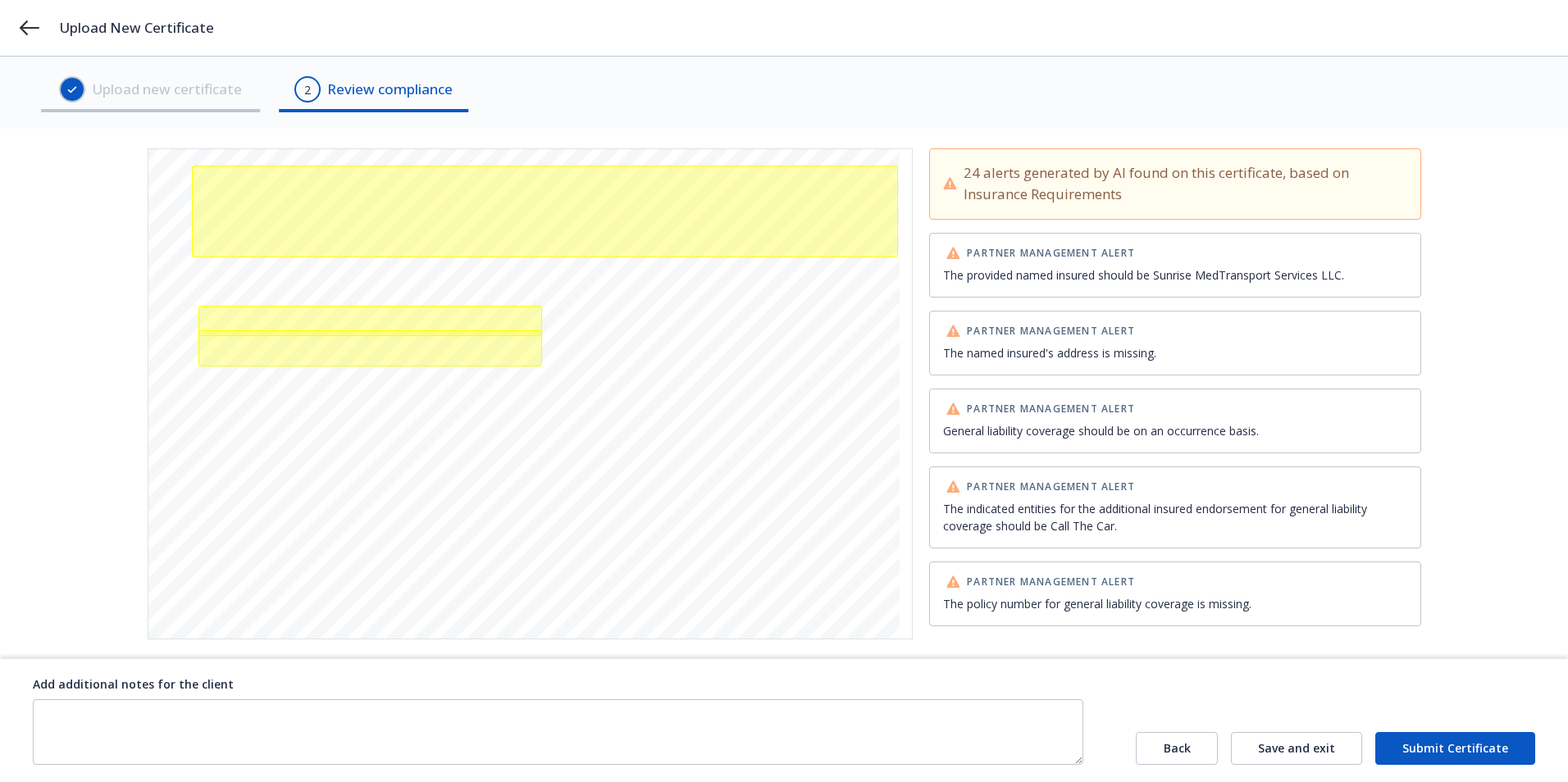 scroll, scrollTop: 656, scrollLeft: 0, axis: vertical 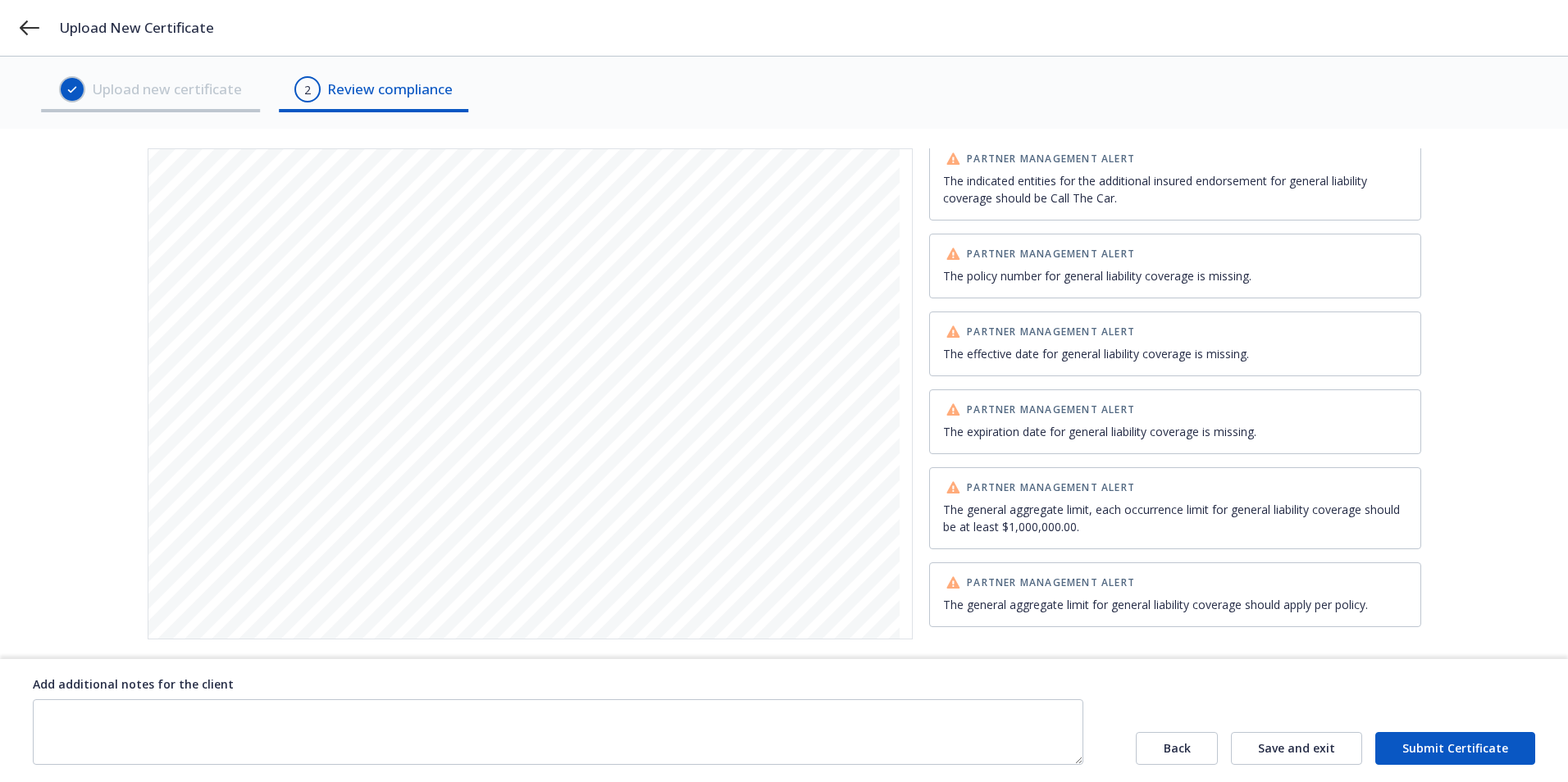 click on "Submit Certificate" at bounding box center (1455, 748) 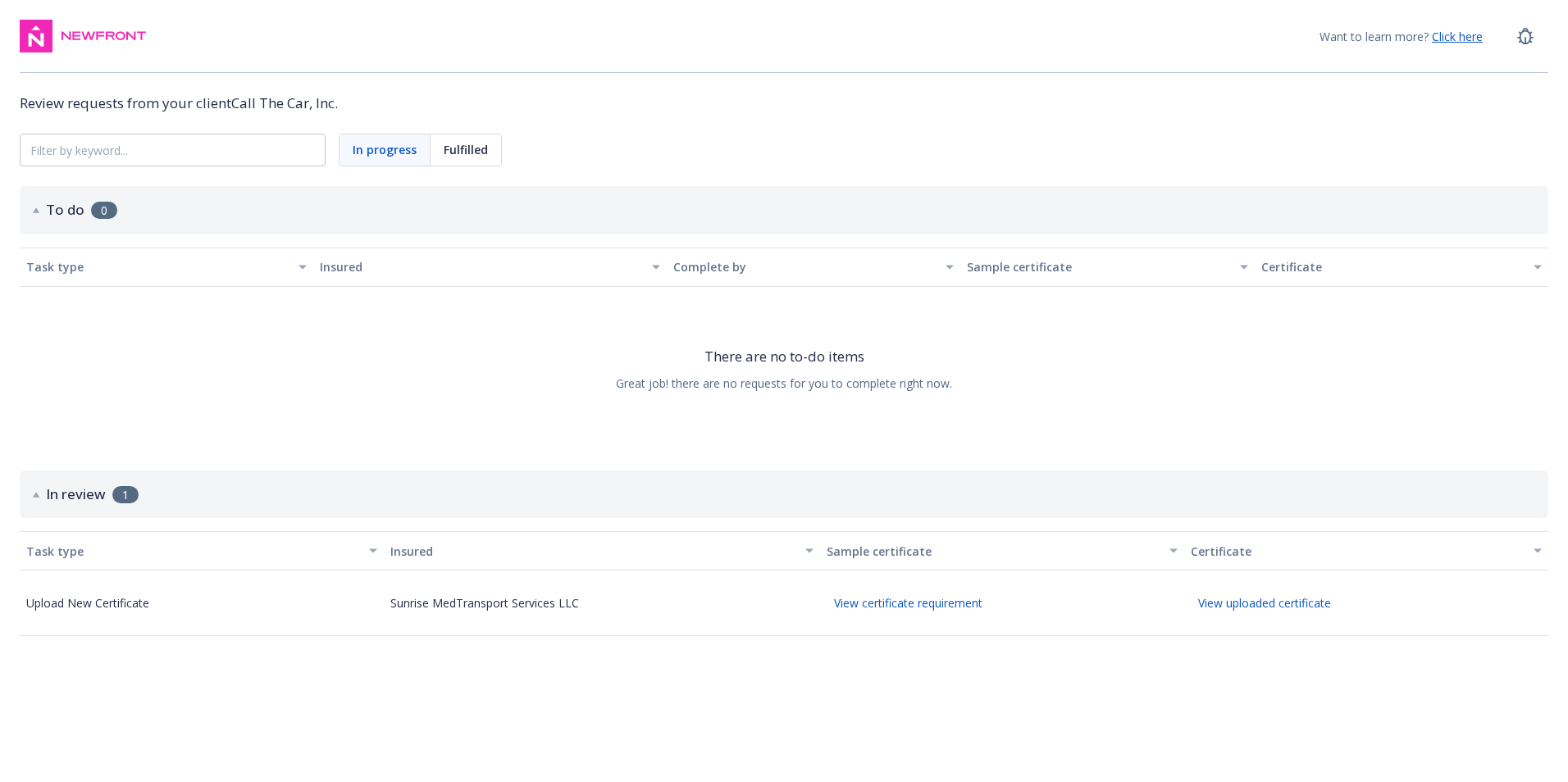 click on "View uploaded certificate" at bounding box center [1265, 602] 